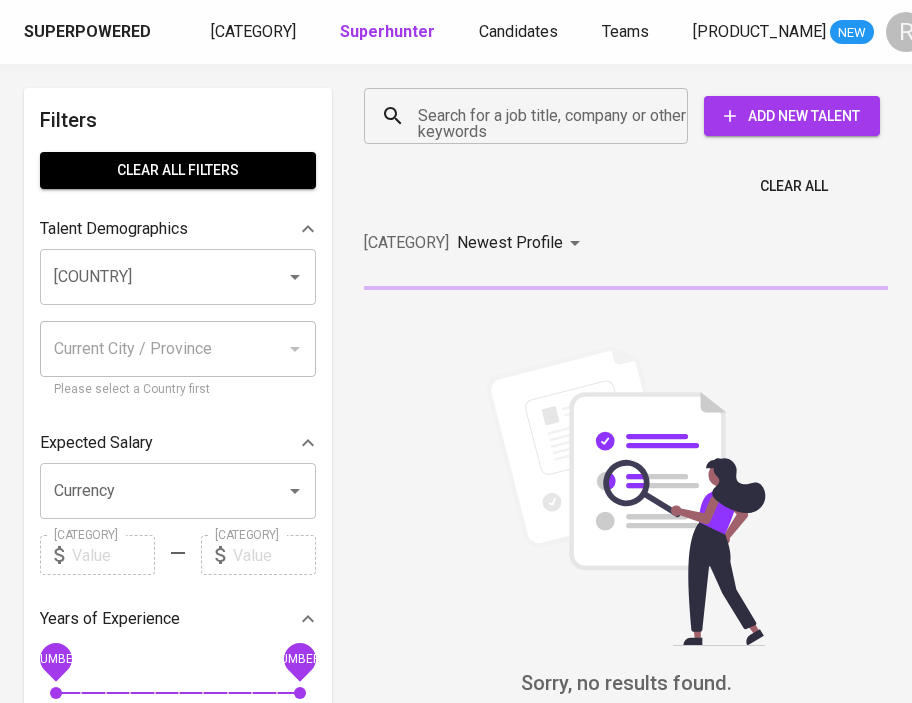 scroll, scrollTop: 0, scrollLeft: 0, axis: both 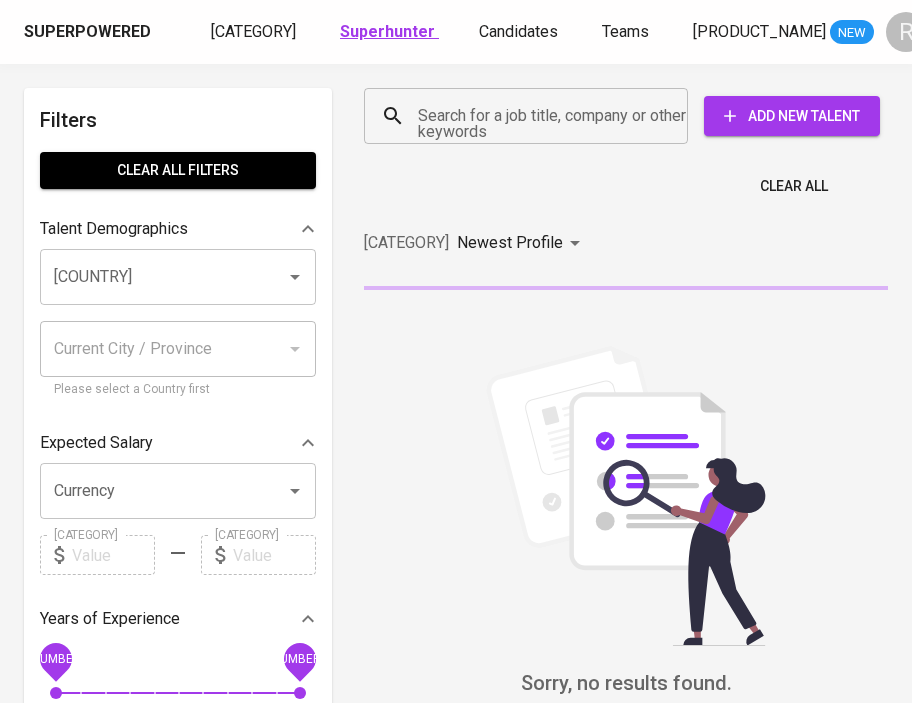 click on "Superhunter" at bounding box center [387, 31] 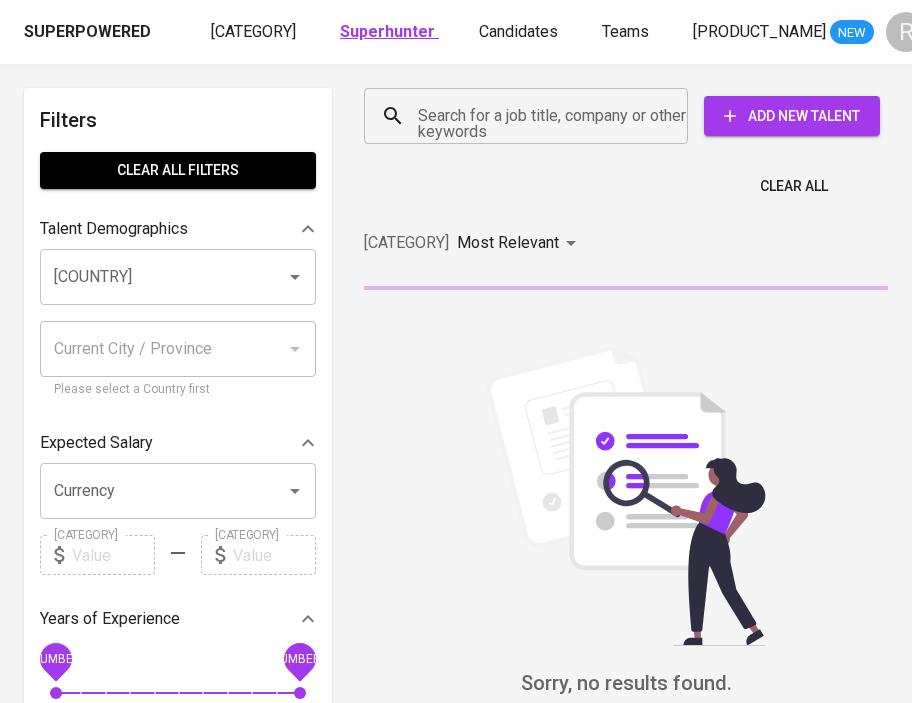 click on "Superhunter" at bounding box center (387, 31) 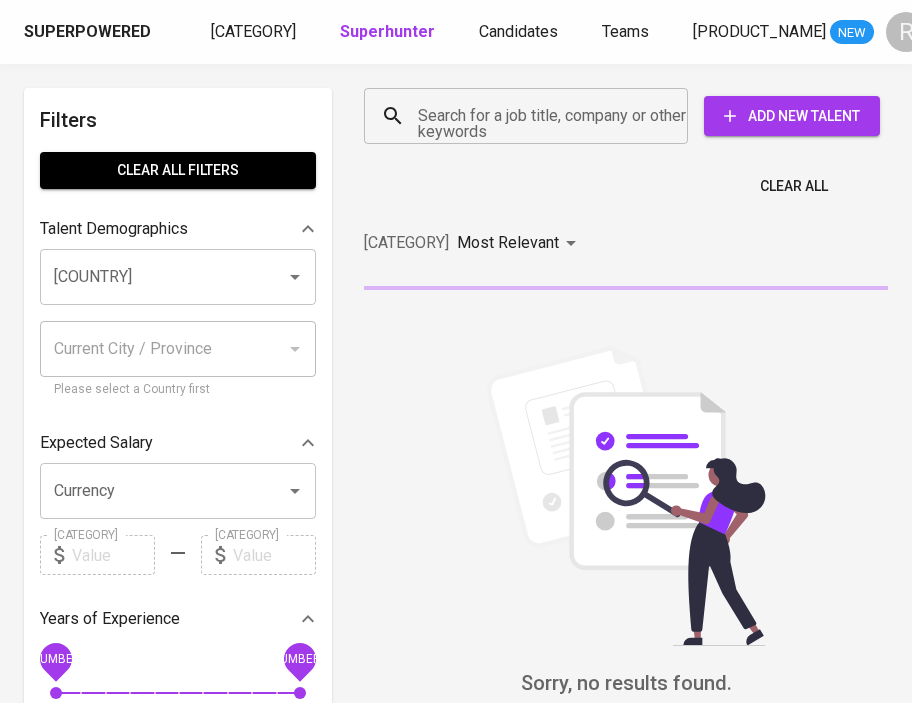 click on "Search for a job title, company or other keywords" at bounding box center [531, 116] 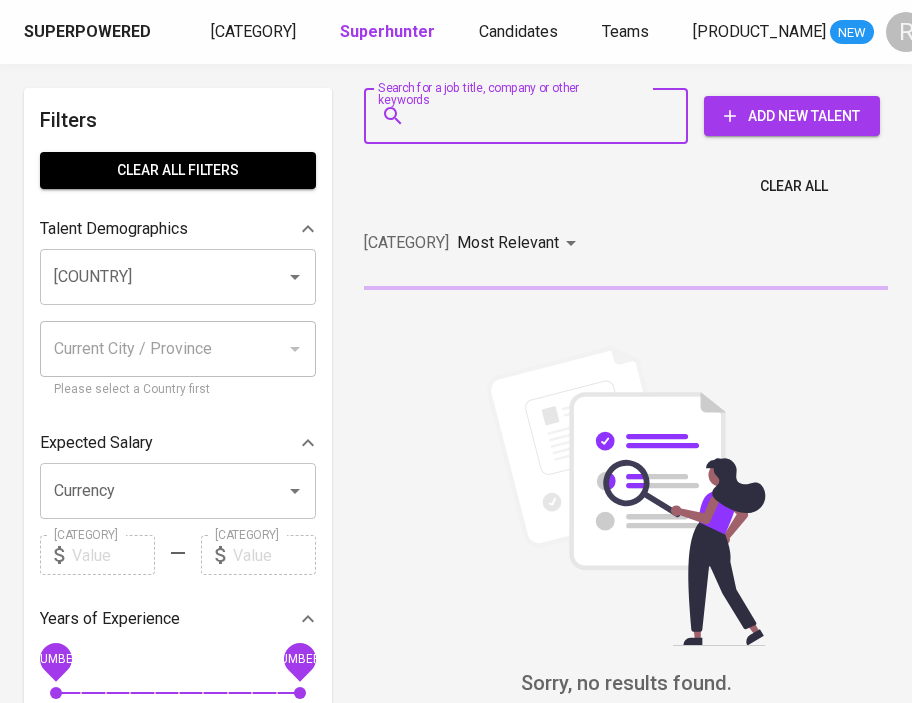 paste on "sherin_nabila@homecredit.co.id" 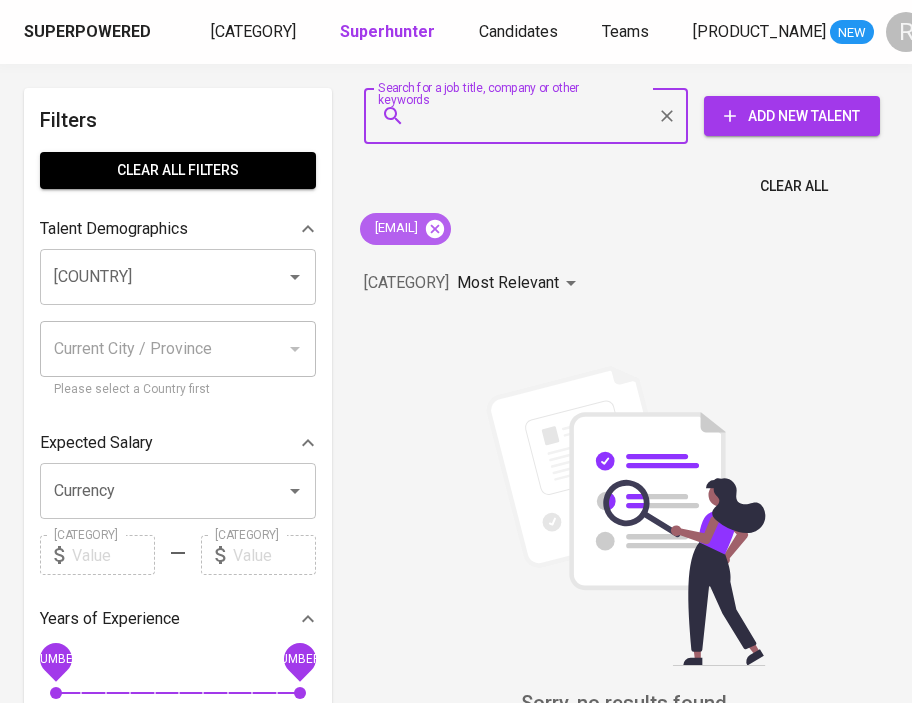 click at bounding box center [435, 229] 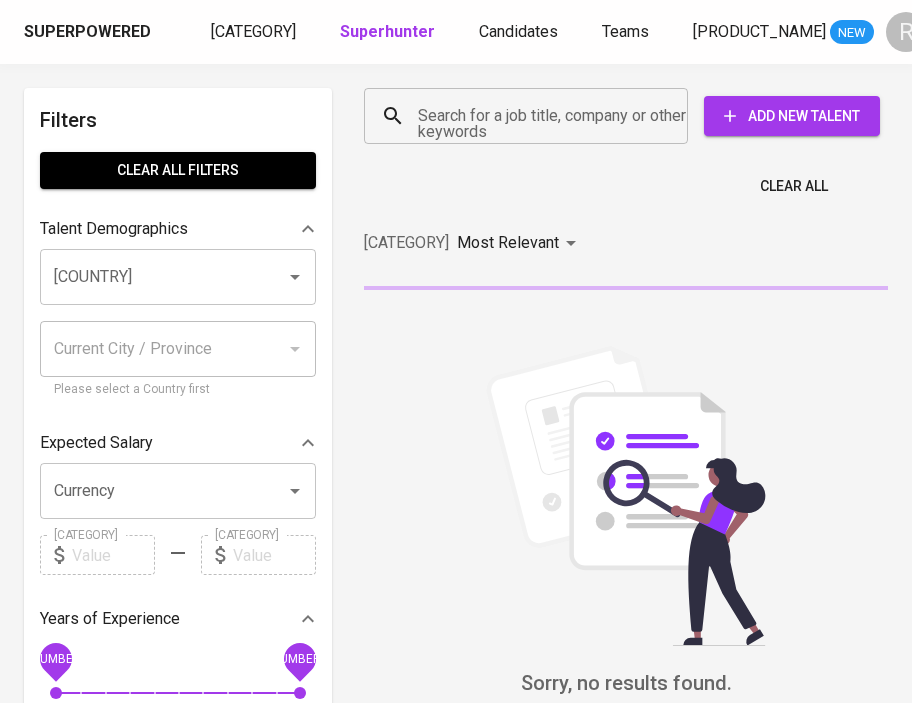 click on "Search for a job title, company or other keywords" at bounding box center [531, 116] 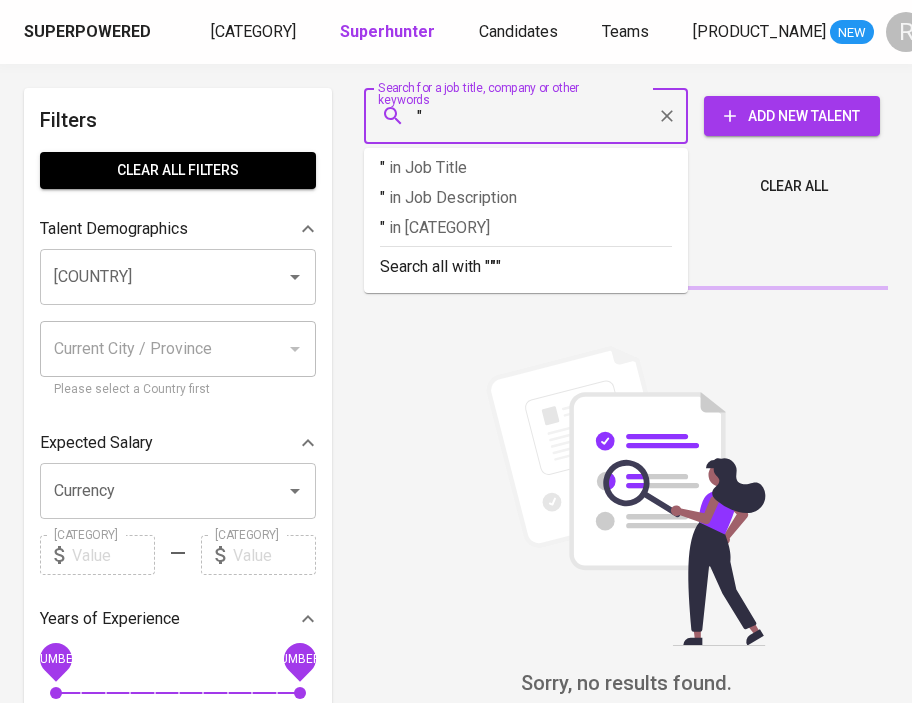 paste on "Vania Sherin" 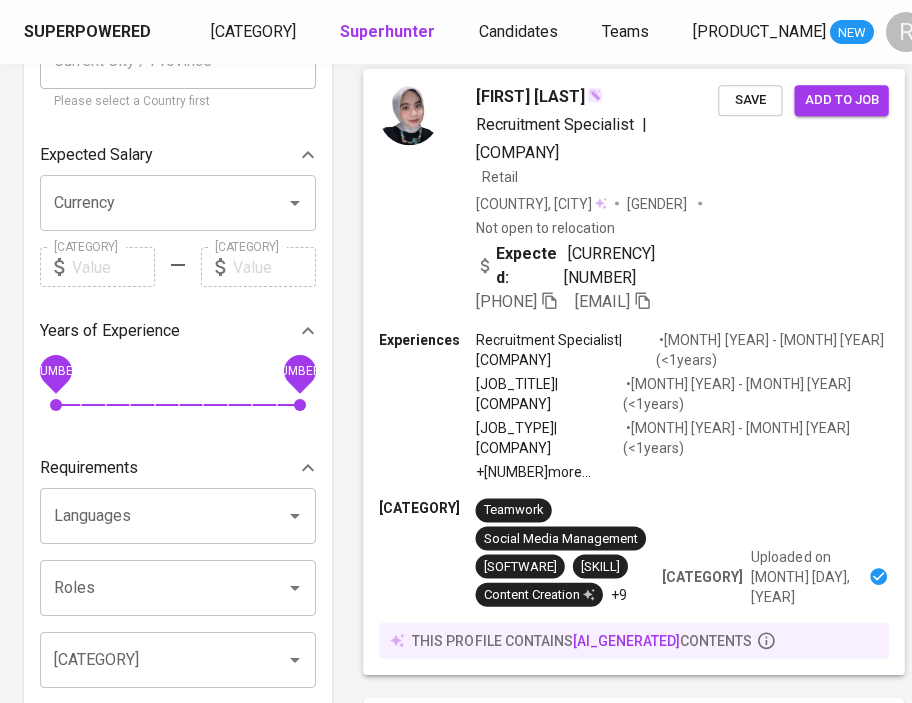 scroll, scrollTop: 289, scrollLeft: 0, axis: vertical 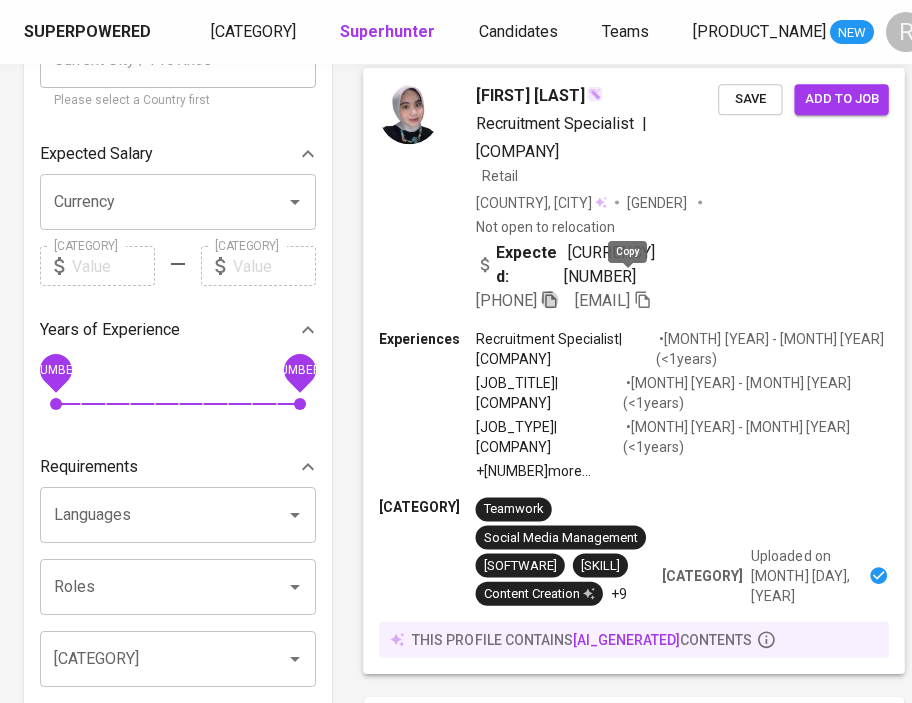 click at bounding box center (549, 299) 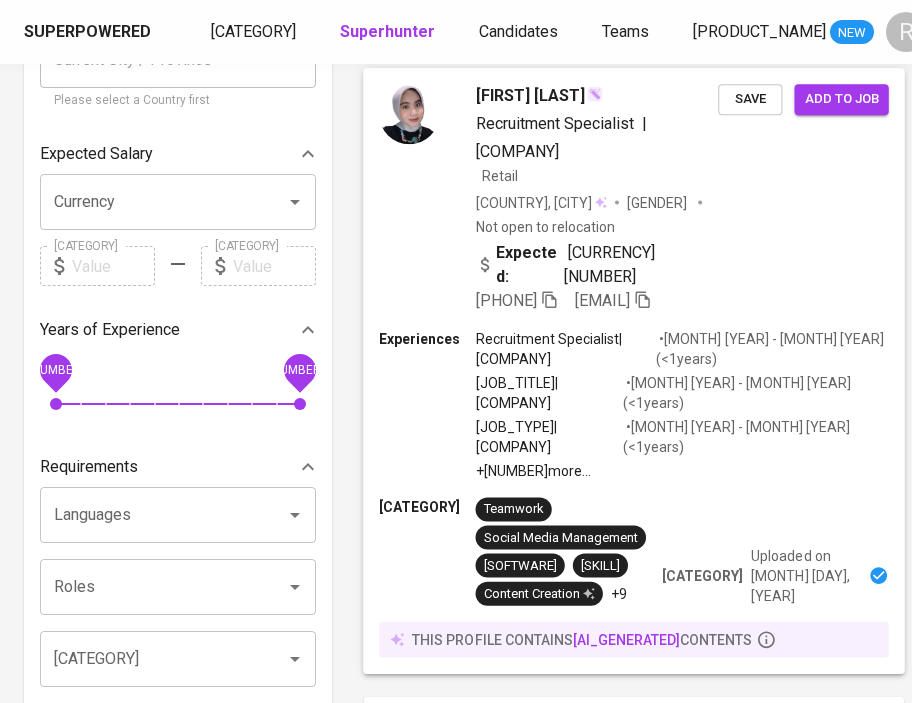 type 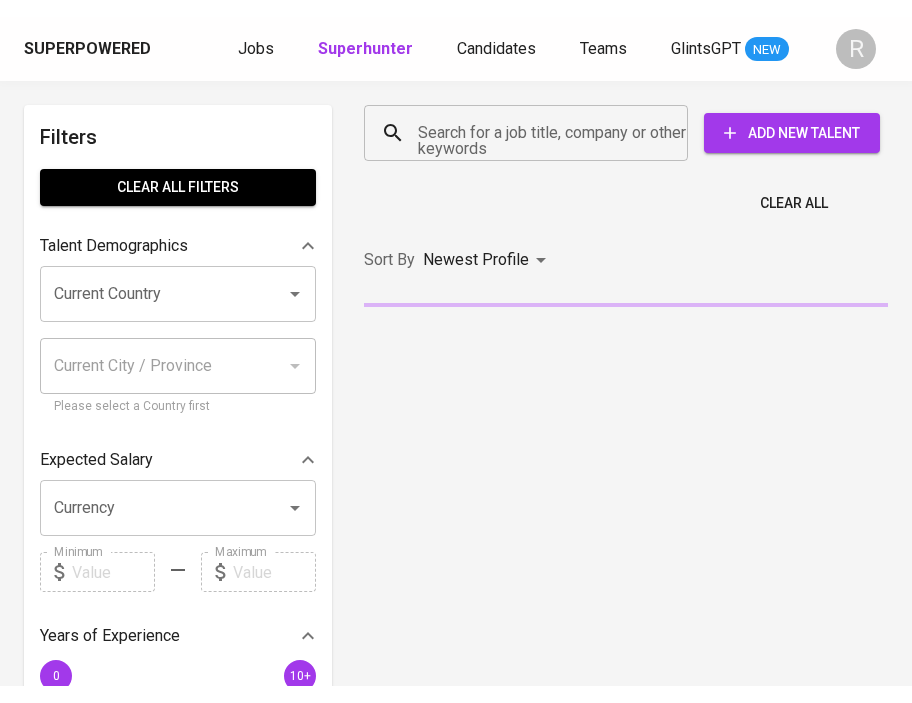 scroll, scrollTop: 0, scrollLeft: 0, axis: both 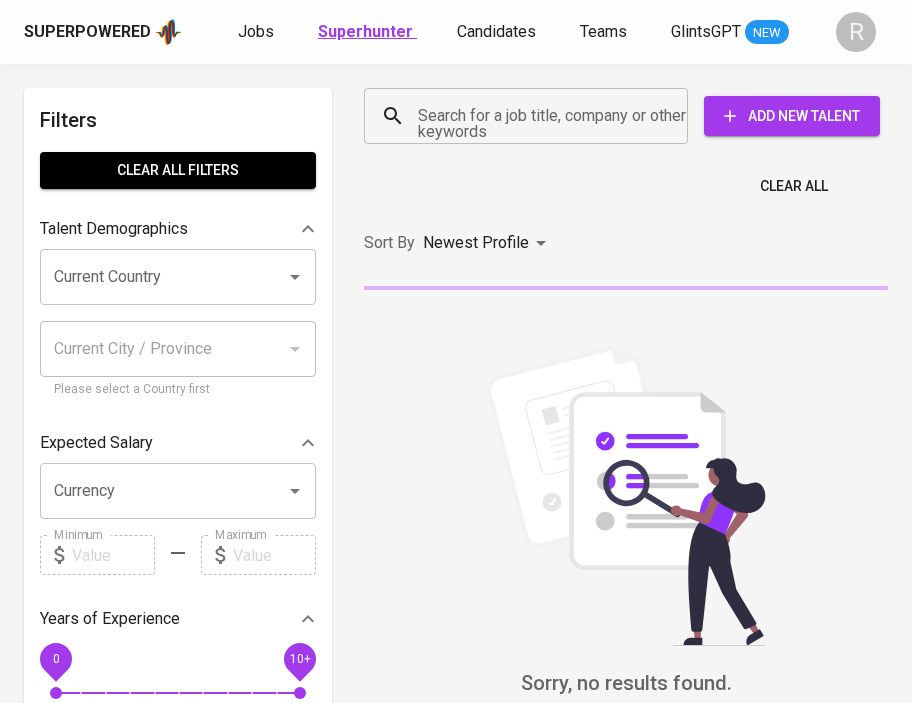 click on "Superhunter" at bounding box center [365, 31] 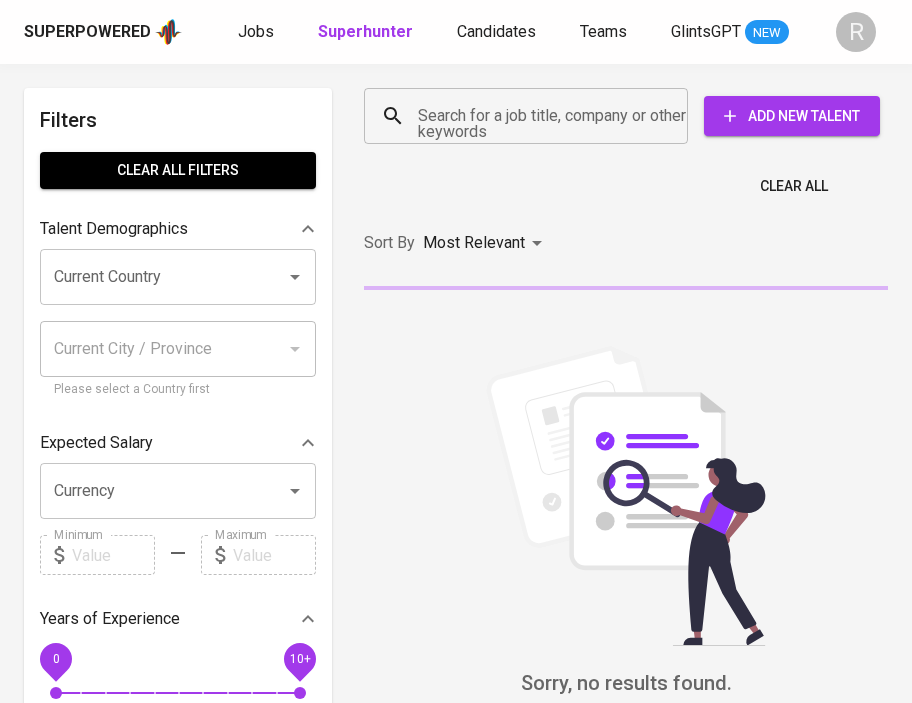 click on "Search for a job title, company or other keywords" at bounding box center (531, 116) 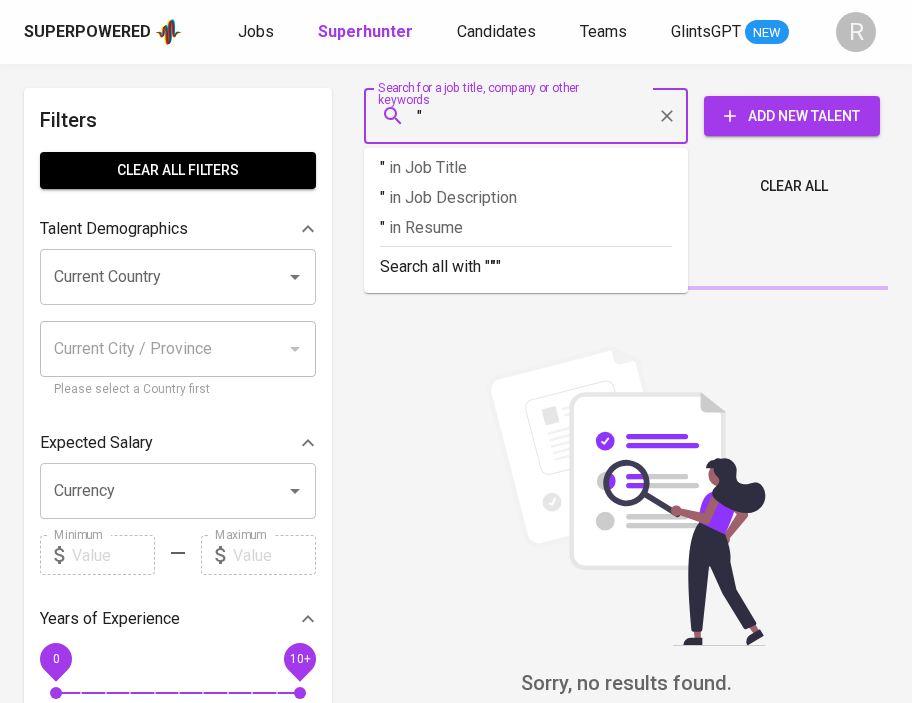 paste on "Ardhi Madya" 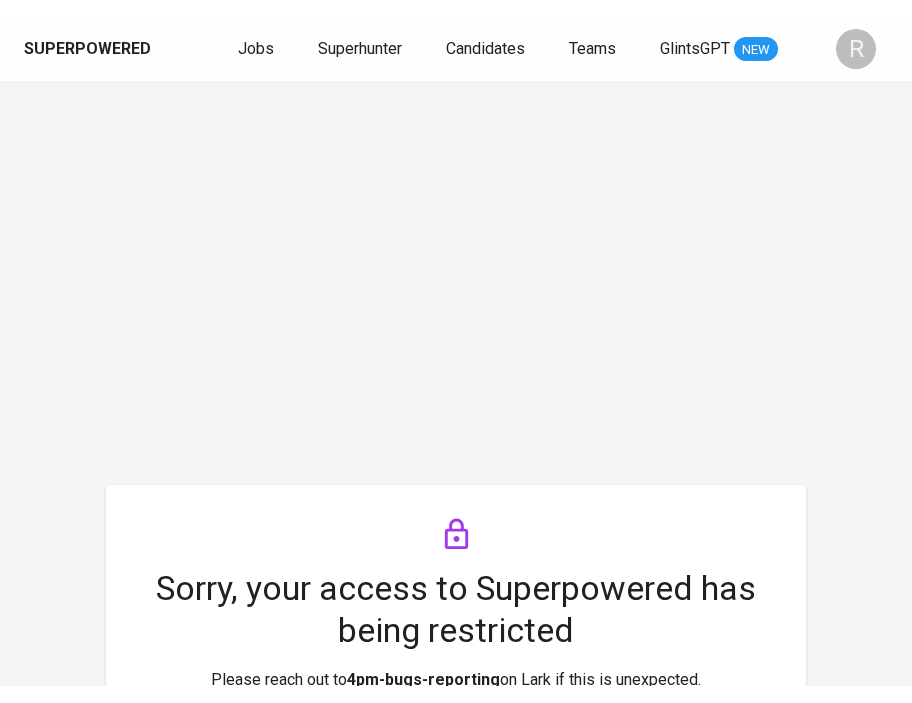 scroll, scrollTop: 0, scrollLeft: 0, axis: both 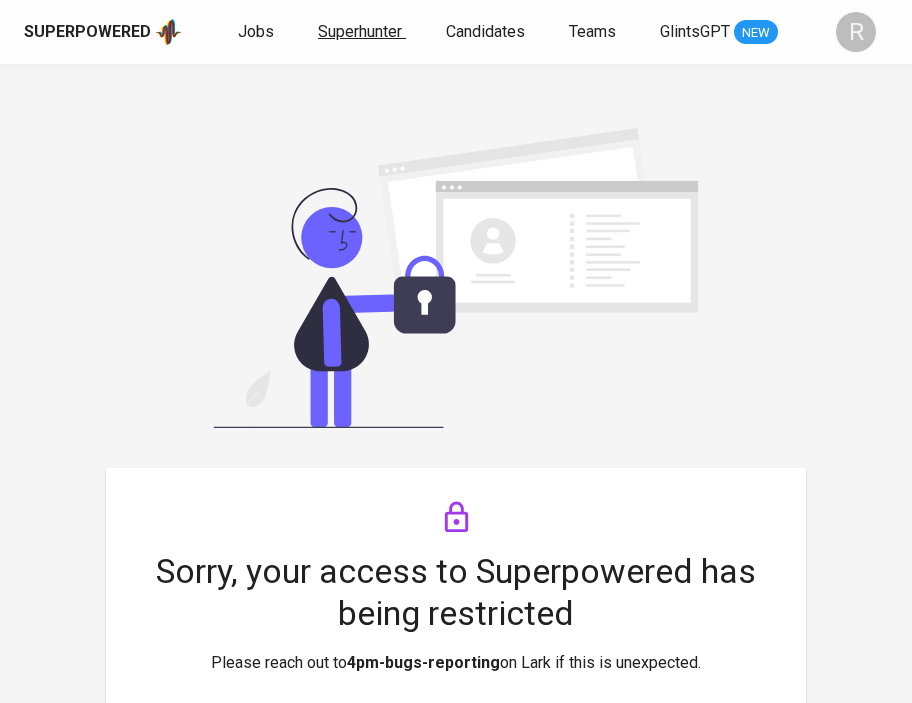 click on "Superhunter" at bounding box center [360, 31] 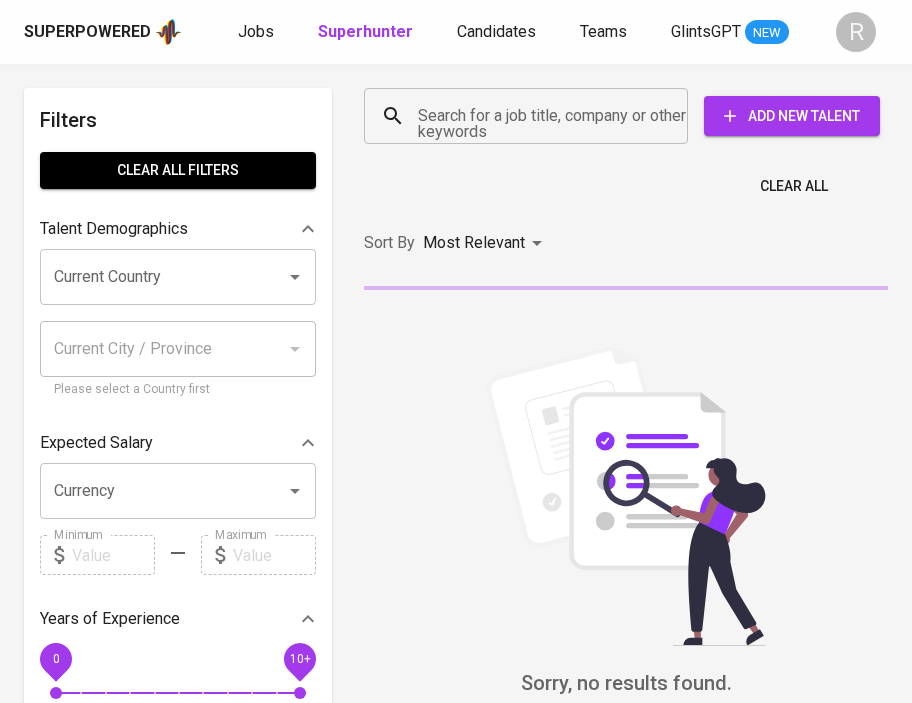 click on "Search for a job title, company or other keywords" at bounding box center (531, 116) 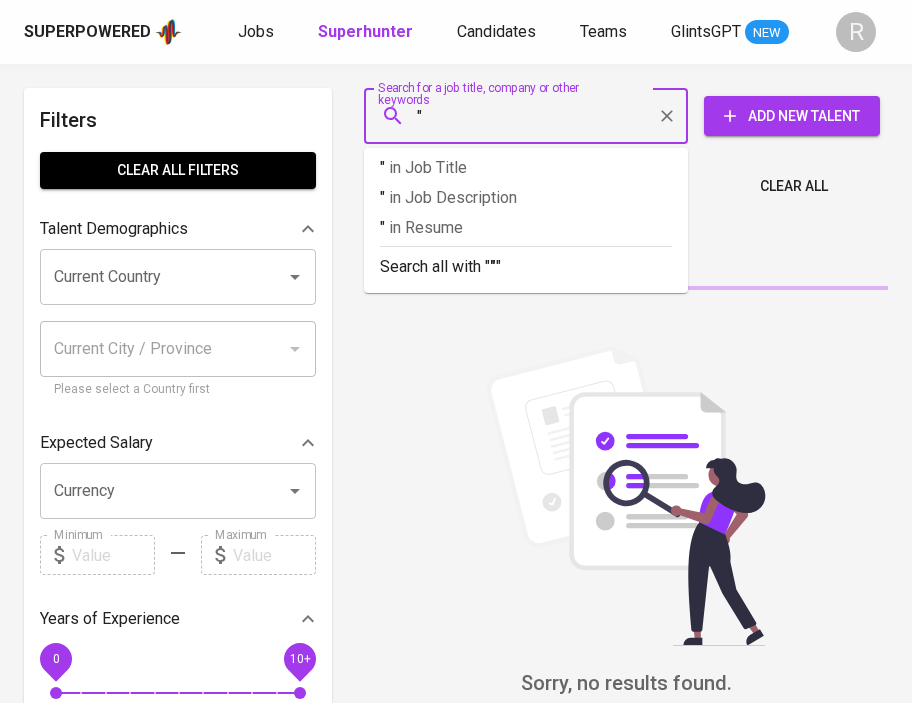 paste on "Nu Indir Wati" 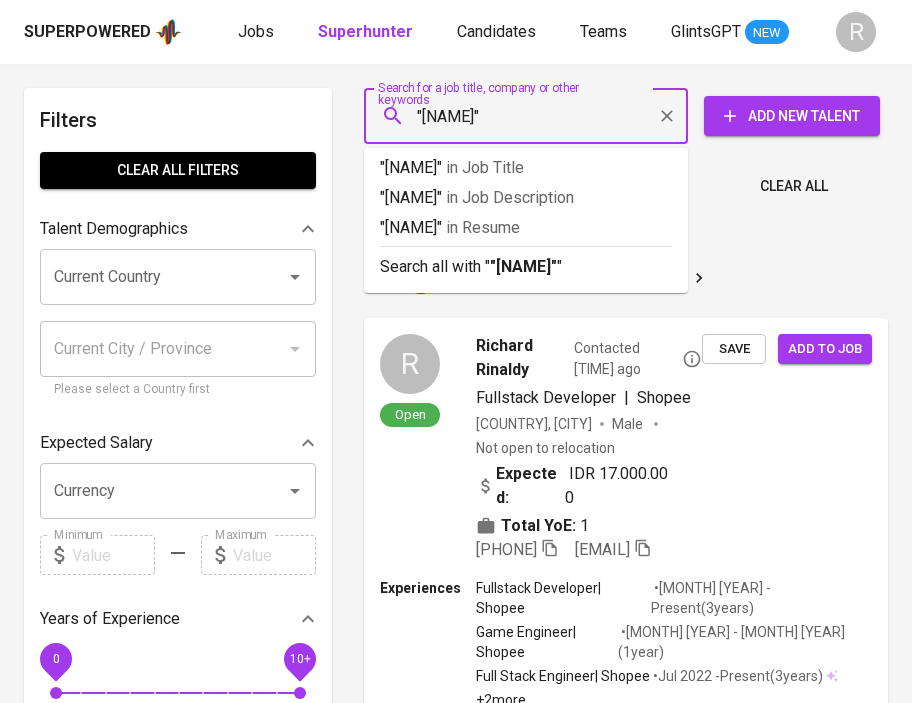 type 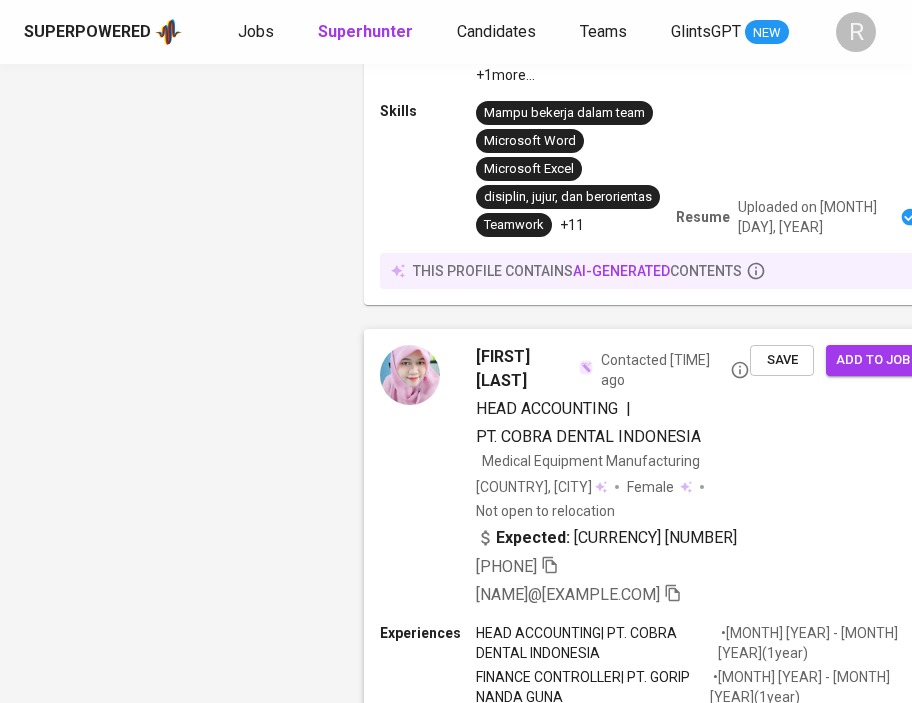 scroll, scrollTop: 4239, scrollLeft: 0, axis: vertical 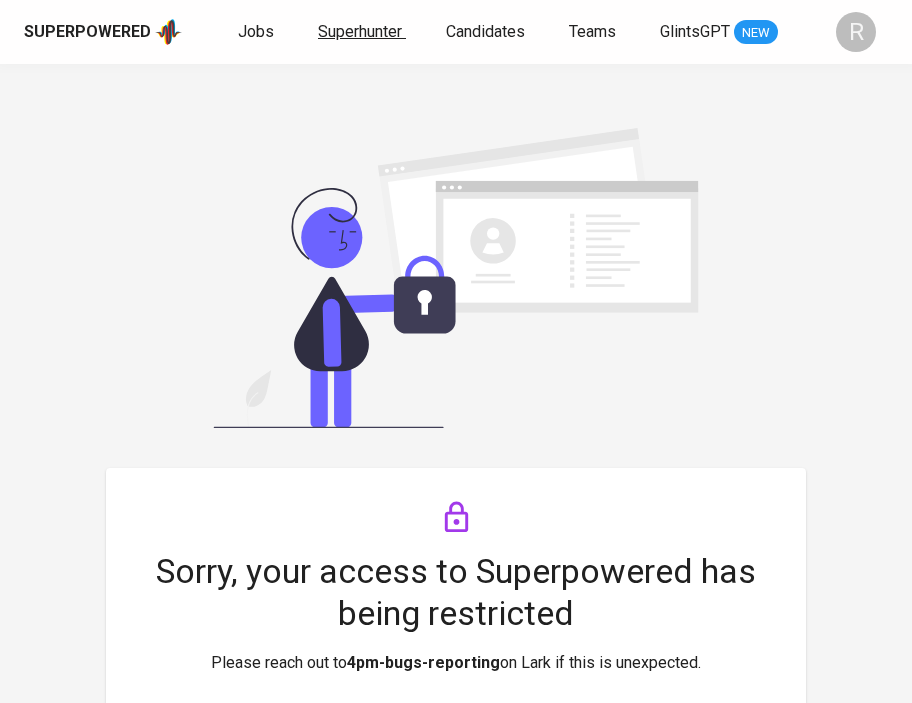 click on "Superhunter" at bounding box center (360, 31) 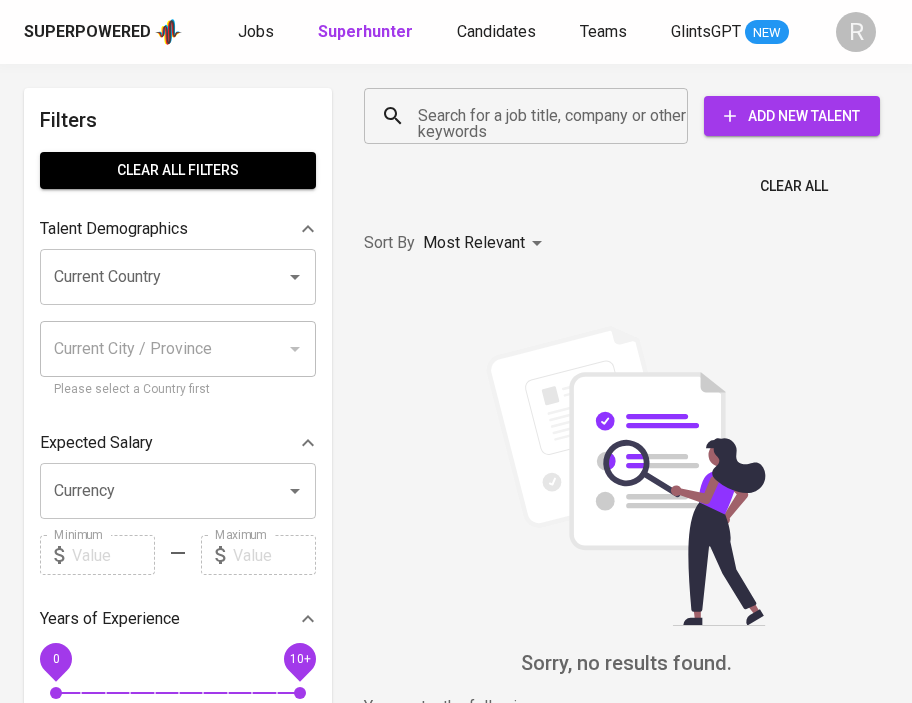 click on "Superhunter" at bounding box center [365, 31] 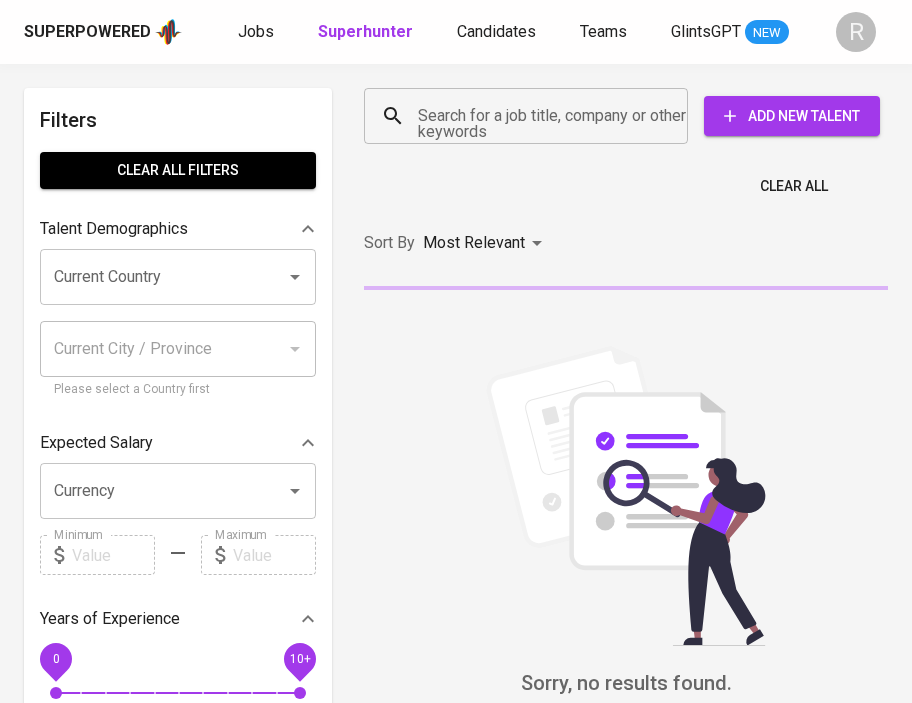 click on "Search for a job title, company or other keywords" at bounding box center [531, 116] 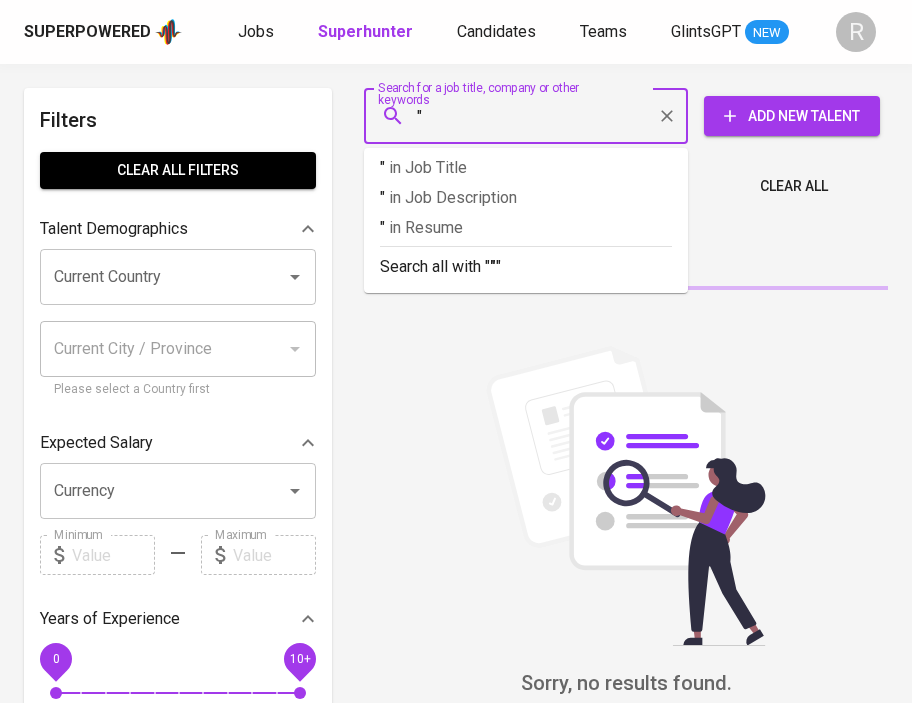 paste on "[FULL NAME]" 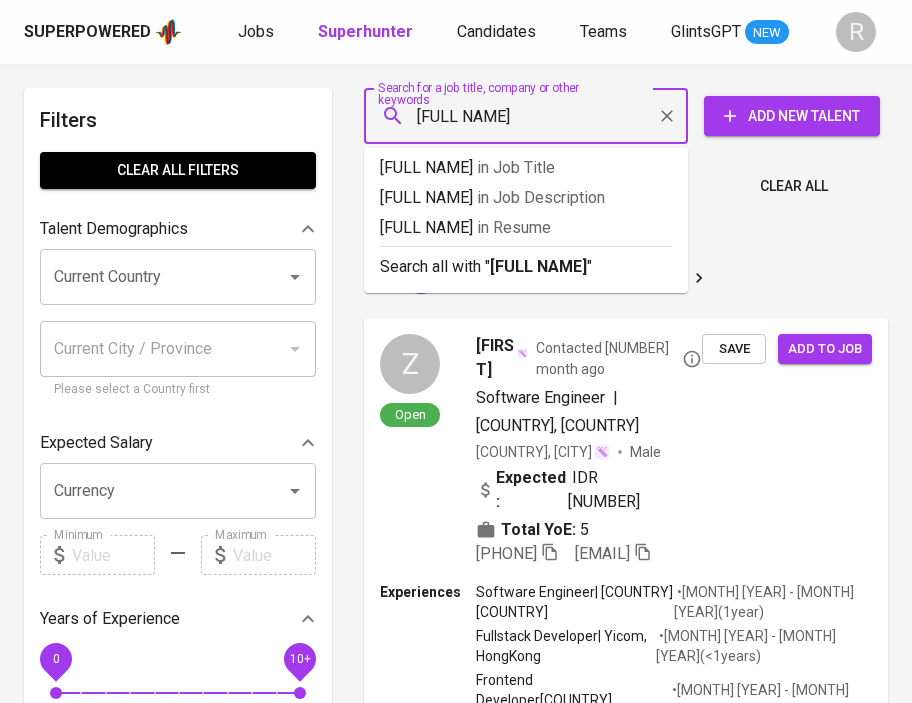 type 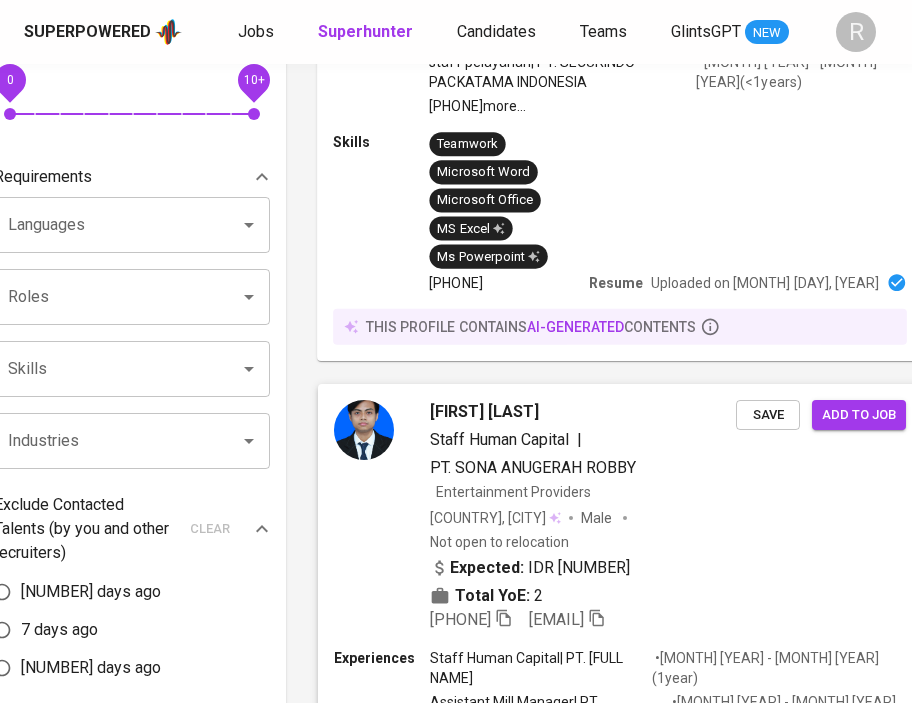 scroll, scrollTop: 0, scrollLeft: 46, axis: horizontal 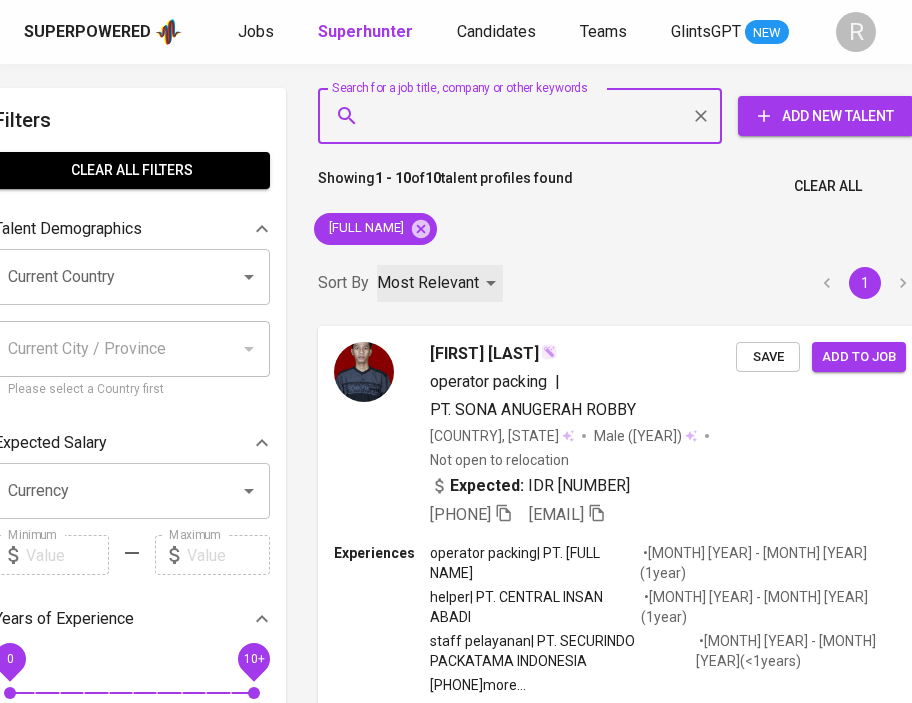 click on "Most Relevant" at bounding box center (428, 283) 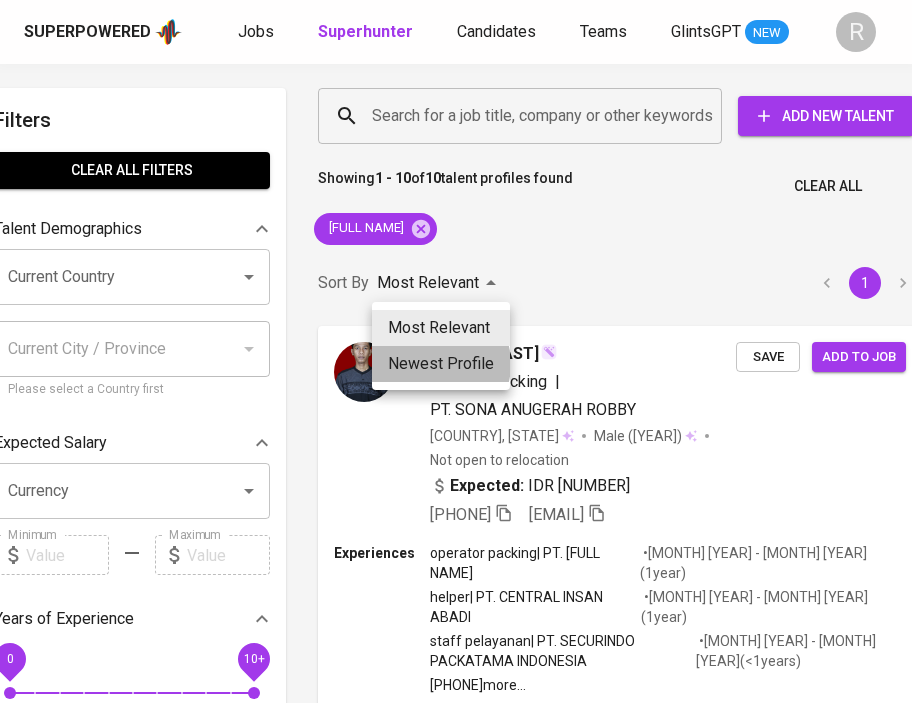 click on "Newest Profile" at bounding box center (441, 364) 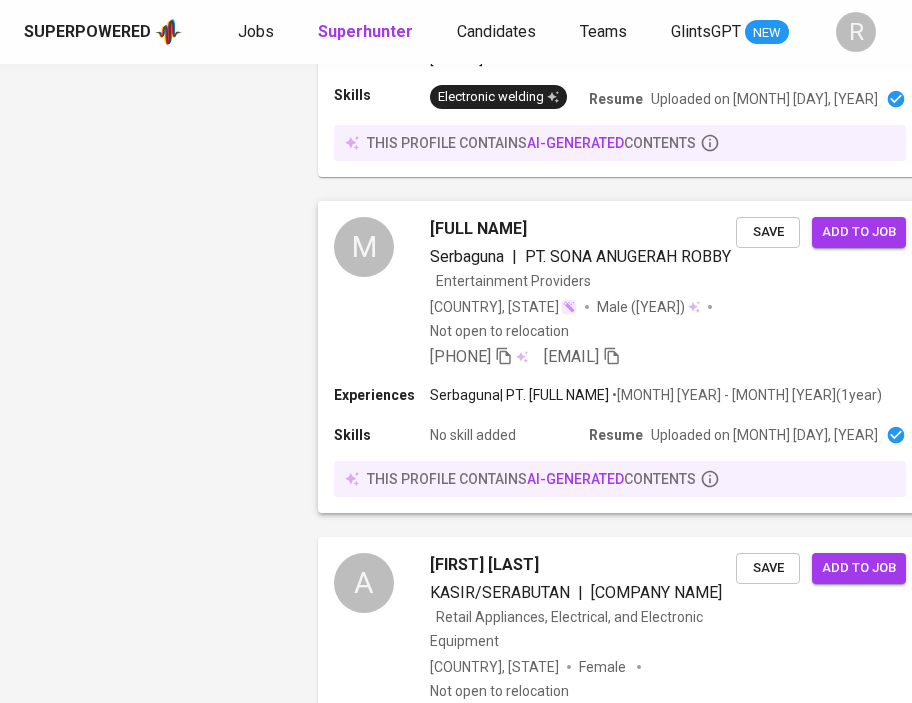 scroll, scrollTop: 2684, scrollLeft: 46, axis: both 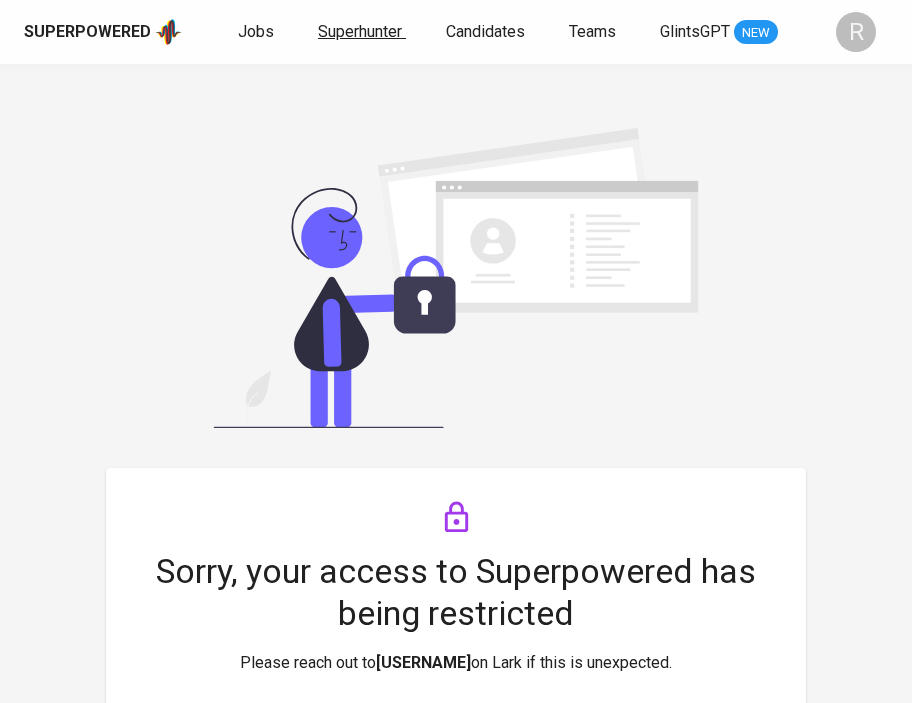 click on "Superhunter" at bounding box center [360, 31] 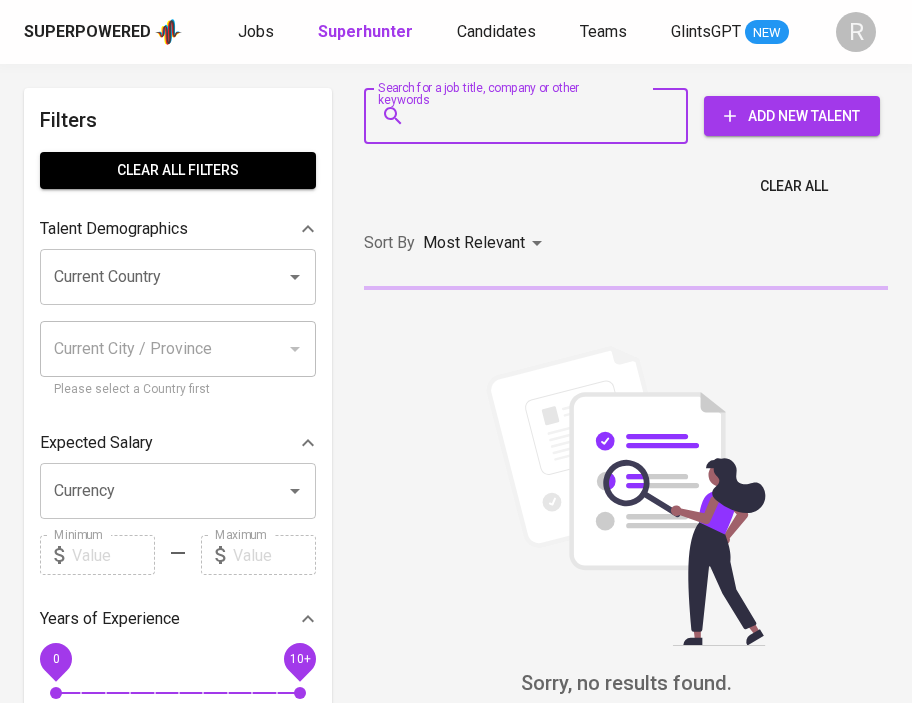 click on "Search for a job title, company or other keywords" at bounding box center [531, 116] 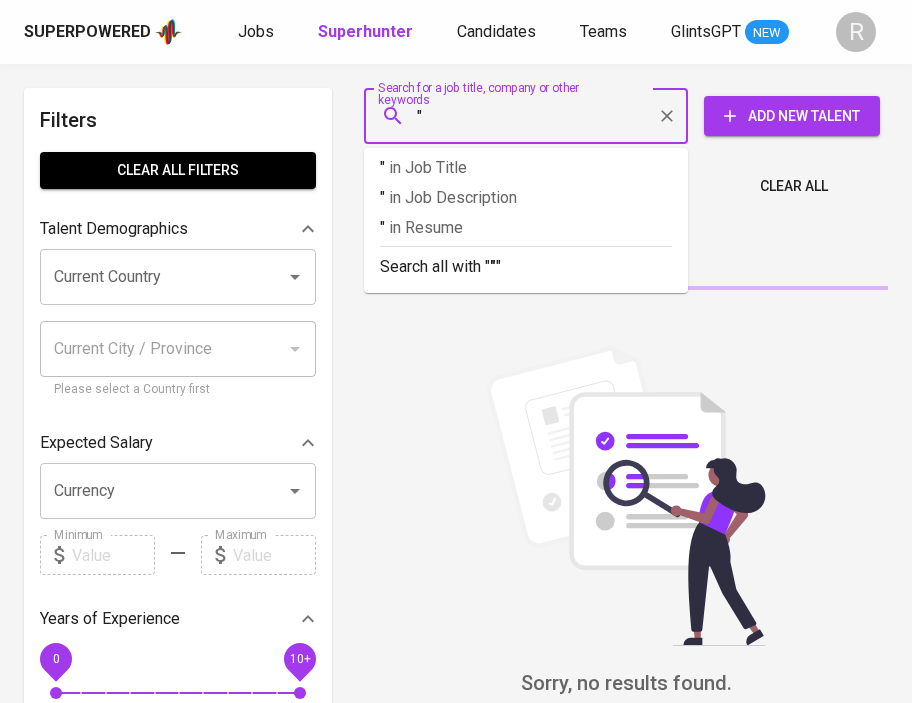 paste on "PT Pakar Widyachemindo" 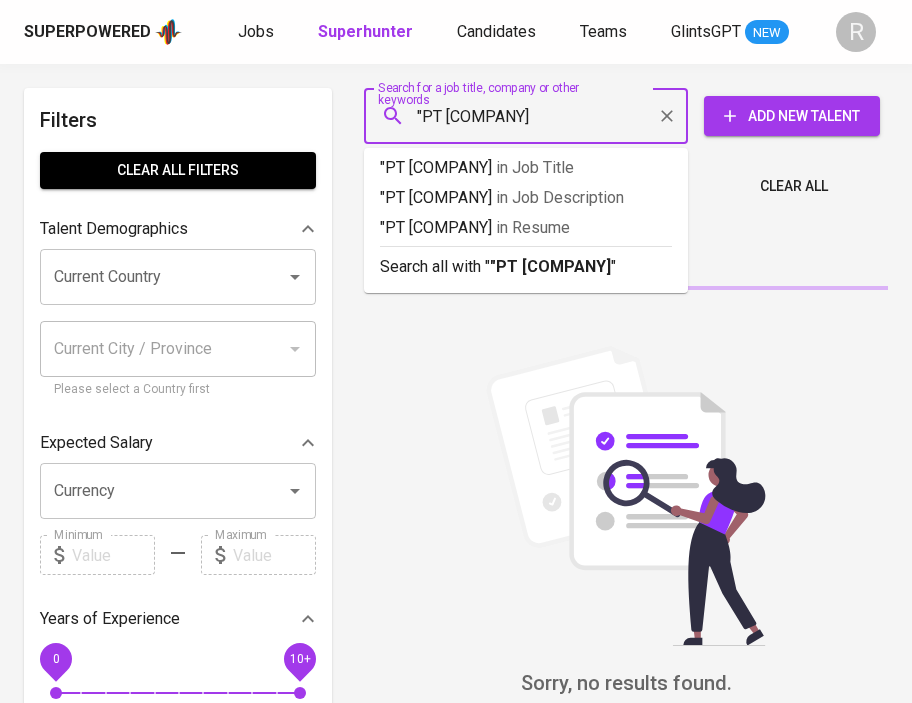 click on ""PT Pakar Widyachemindo" at bounding box center [531, 116] 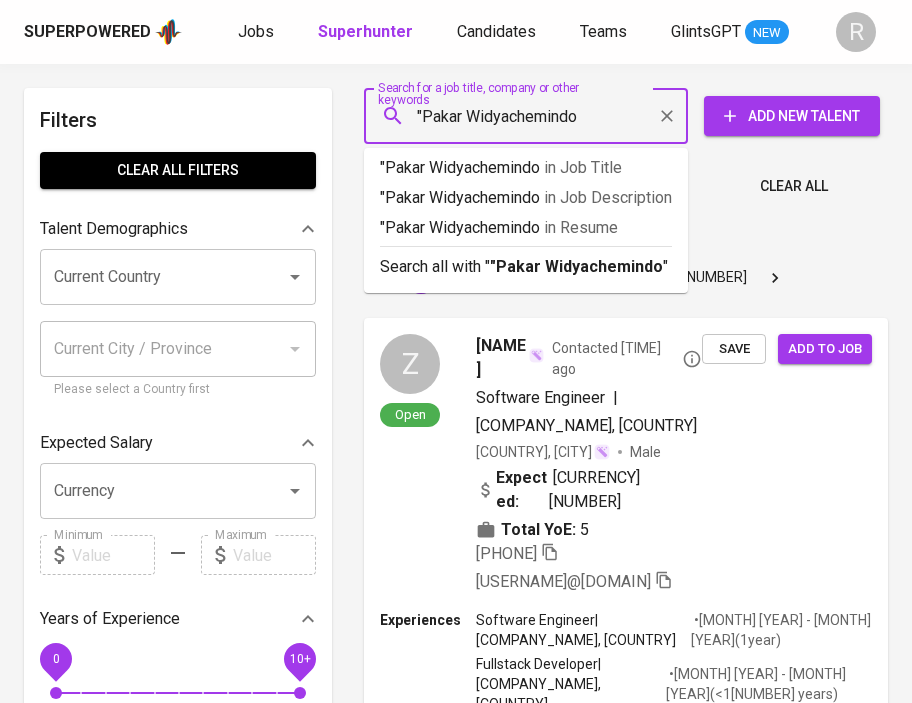 click on ""Pakar Widyachemindo" at bounding box center [531, 116] 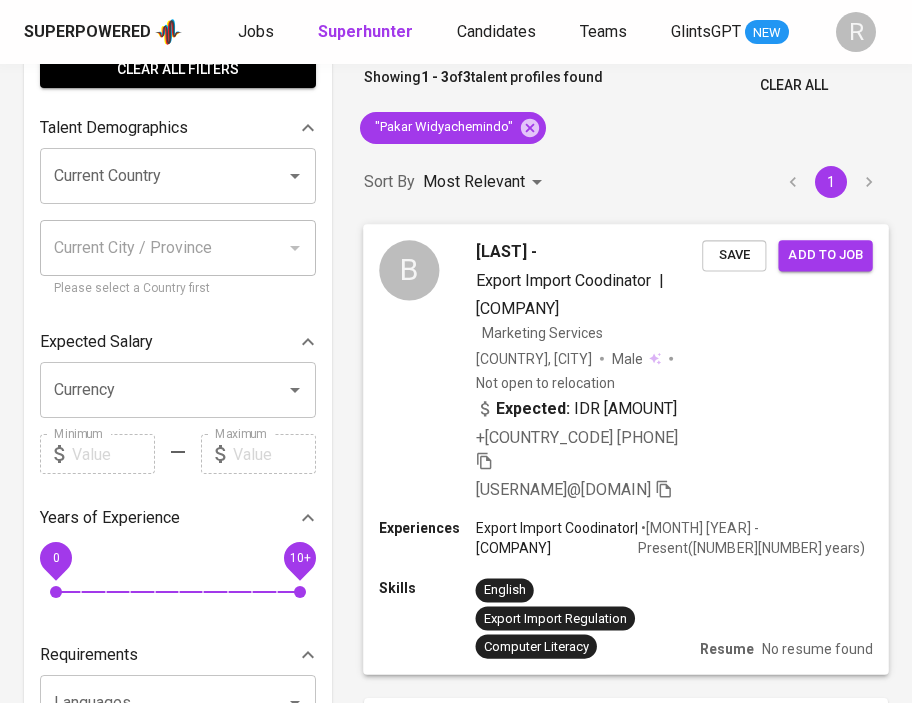 scroll, scrollTop: 106, scrollLeft: 0, axis: vertical 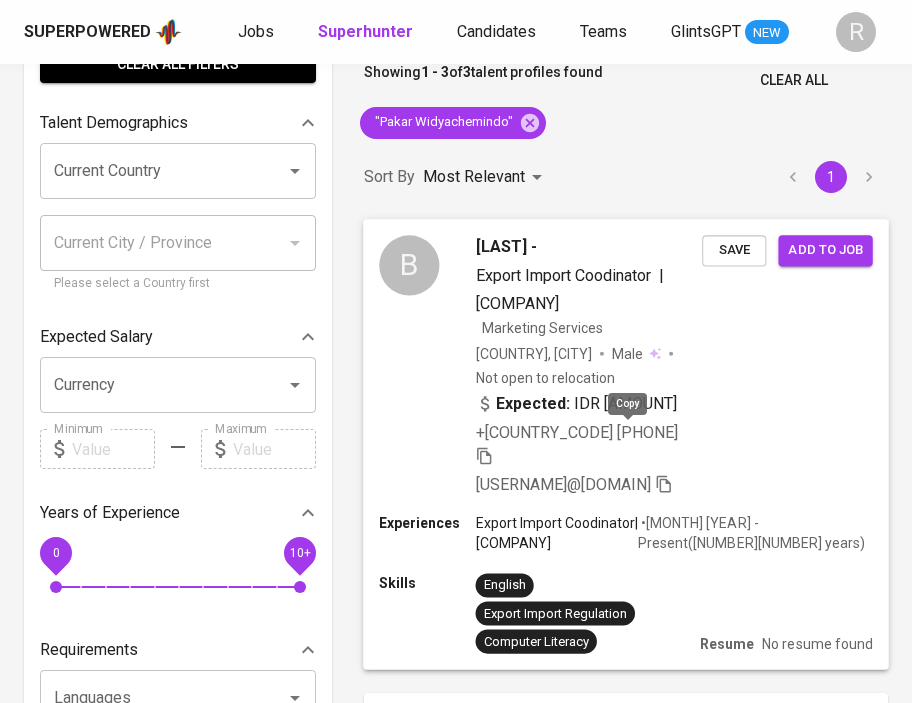 click at bounding box center [484, 455] 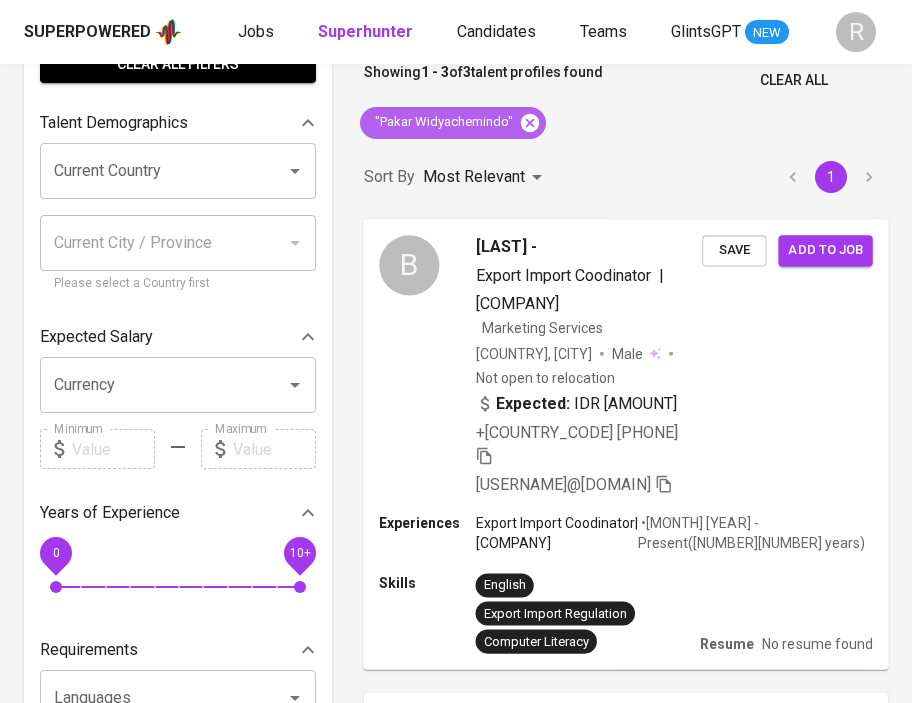 click at bounding box center [530, 122] 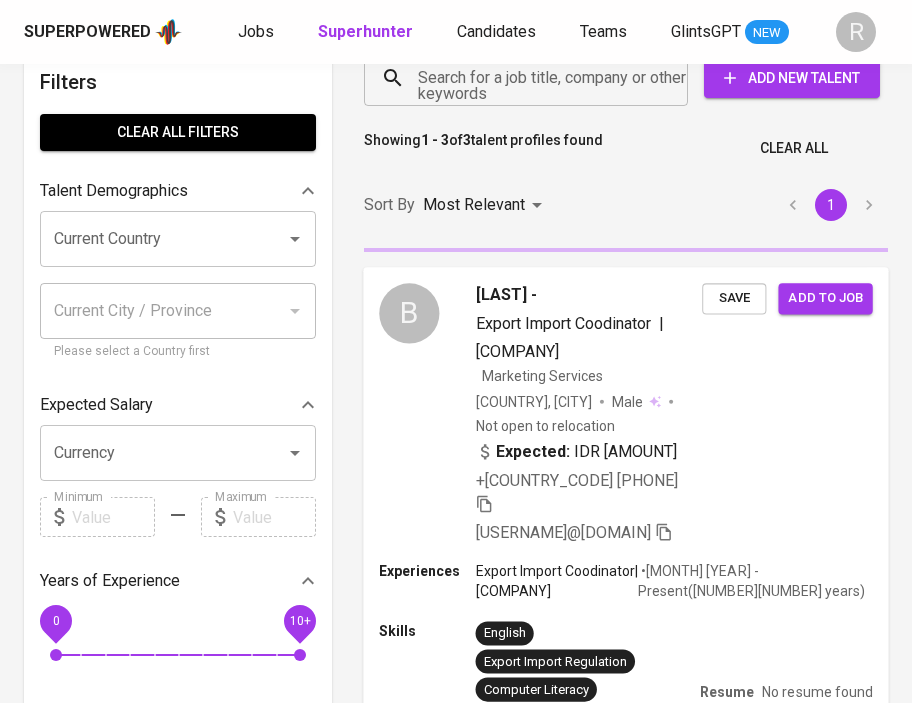 scroll, scrollTop: 0, scrollLeft: 0, axis: both 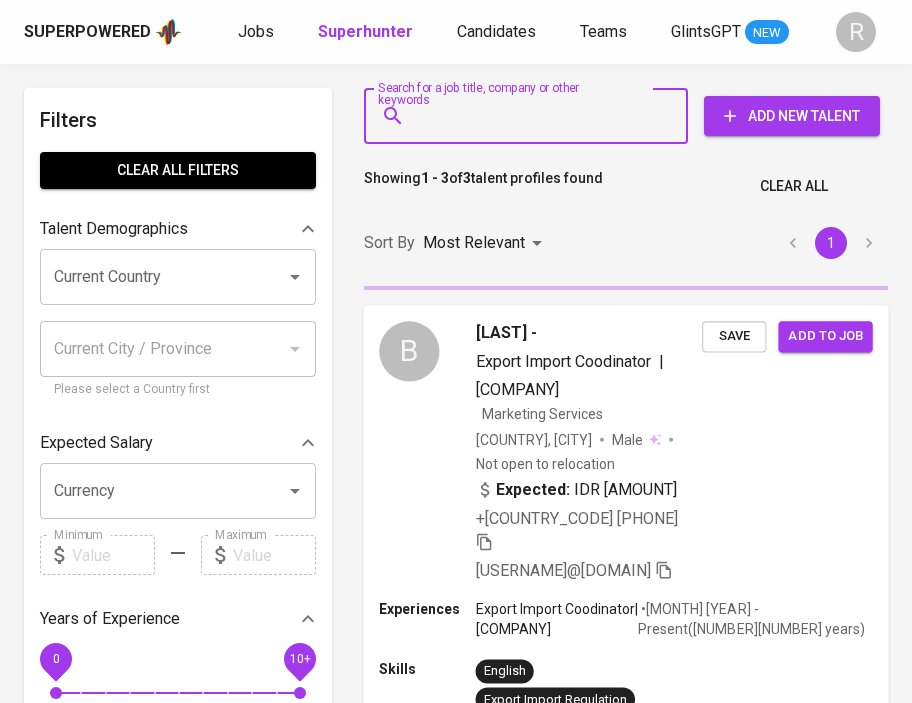 click on "Search for a job title, company or other keywords" at bounding box center [531, 116] 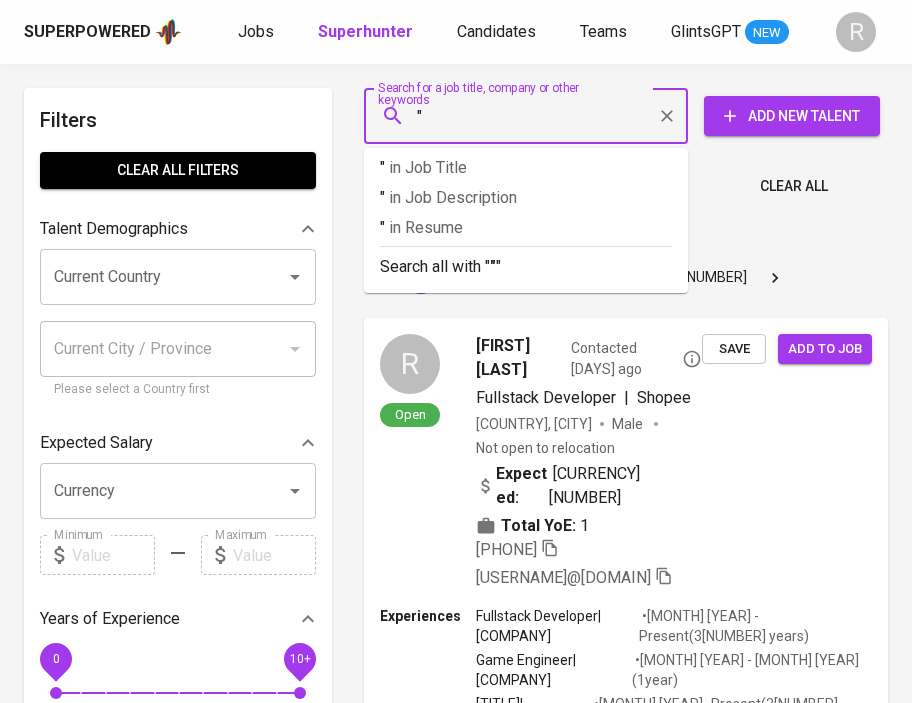 paste on "PT Emkaha" 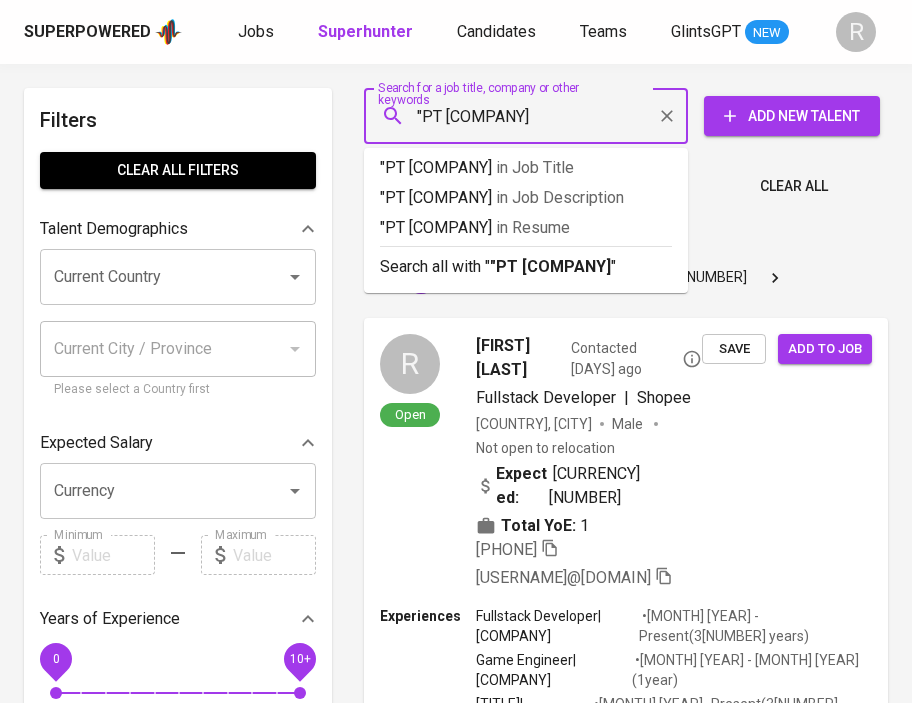 click on ""PT Emkaha" at bounding box center [531, 116] 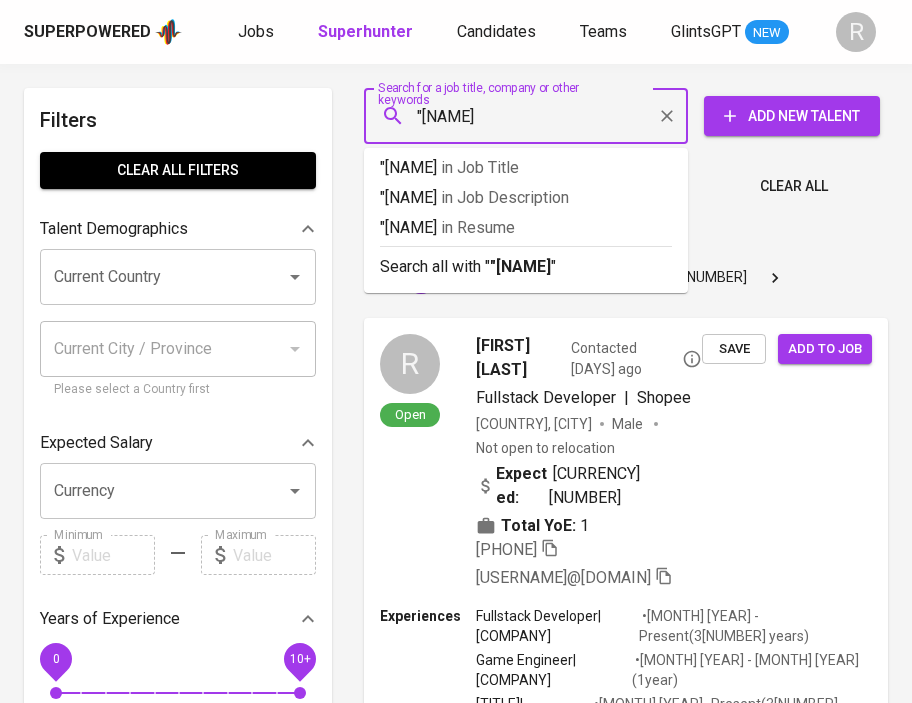 click on ""Emkaha" at bounding box center [531, 116] 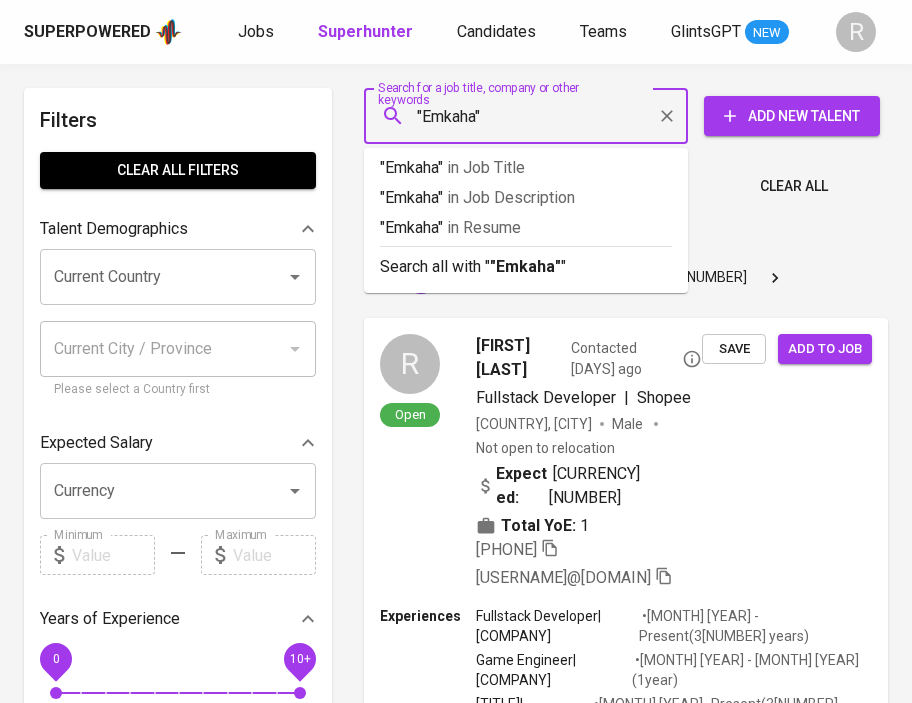 type 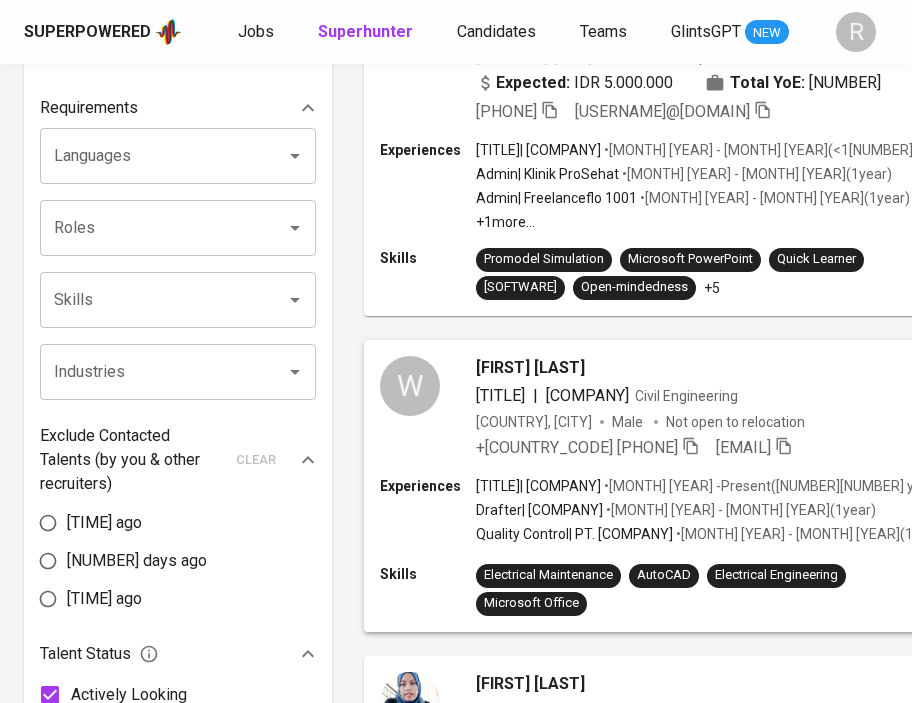 scroll, scrollTop: 0, scrollLeft: 0, axis: both 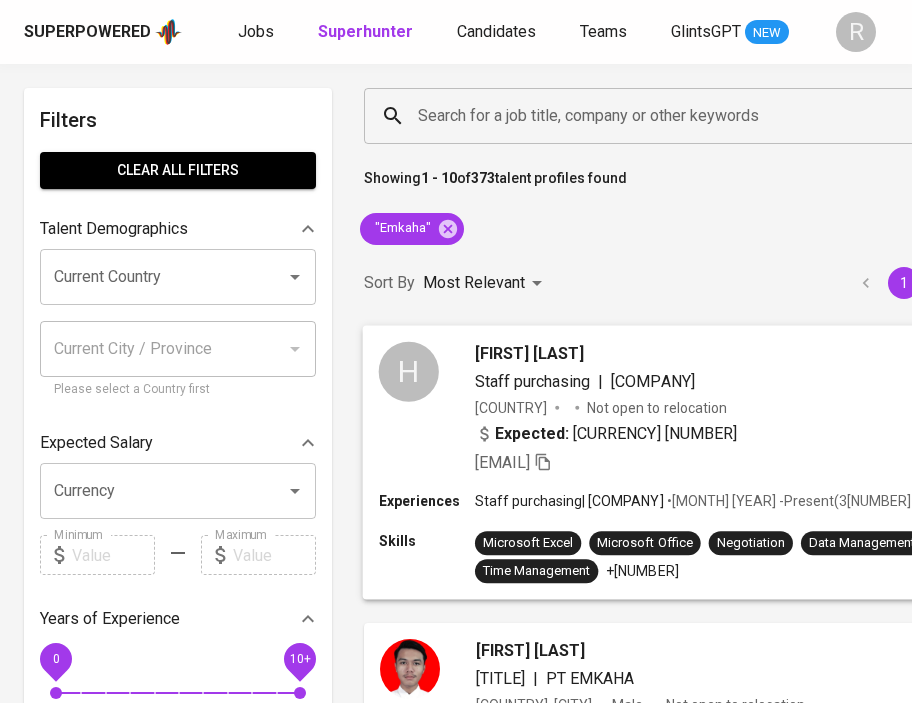 click on "Expected:   IDR 4.000.000" at bounding box center (783, 435) 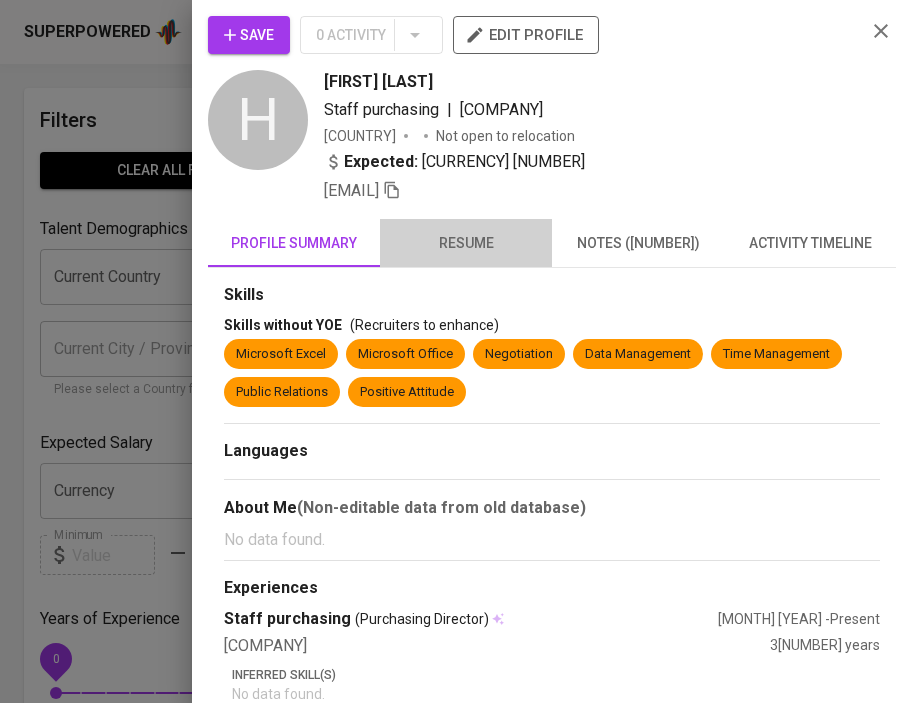 click on "resume" at bounding box center (294, 243) 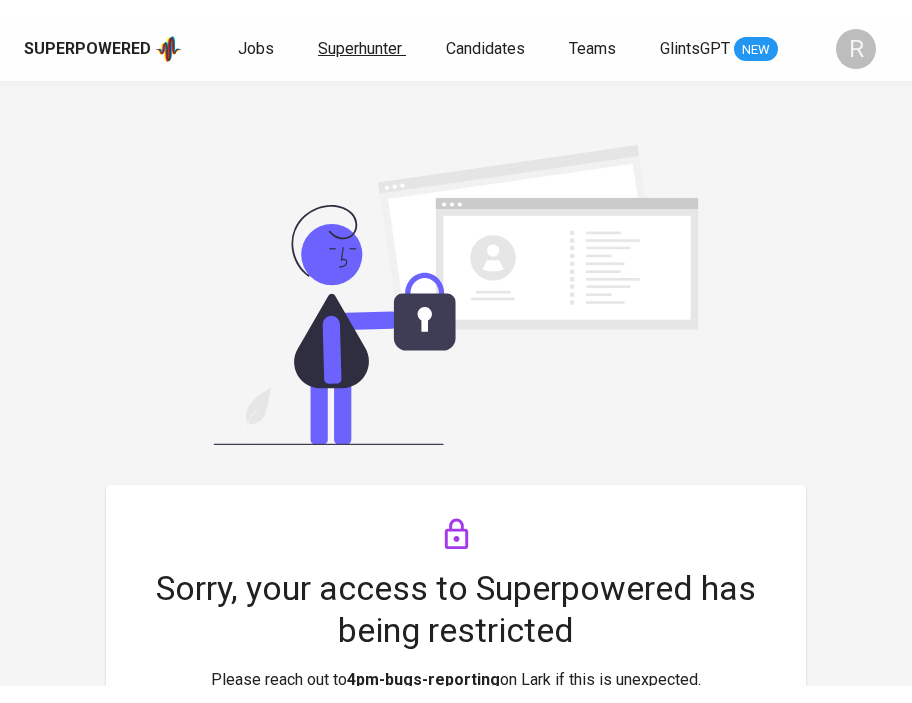 scroll, scrollTop: 0, scrollLeft: 0, axis: both 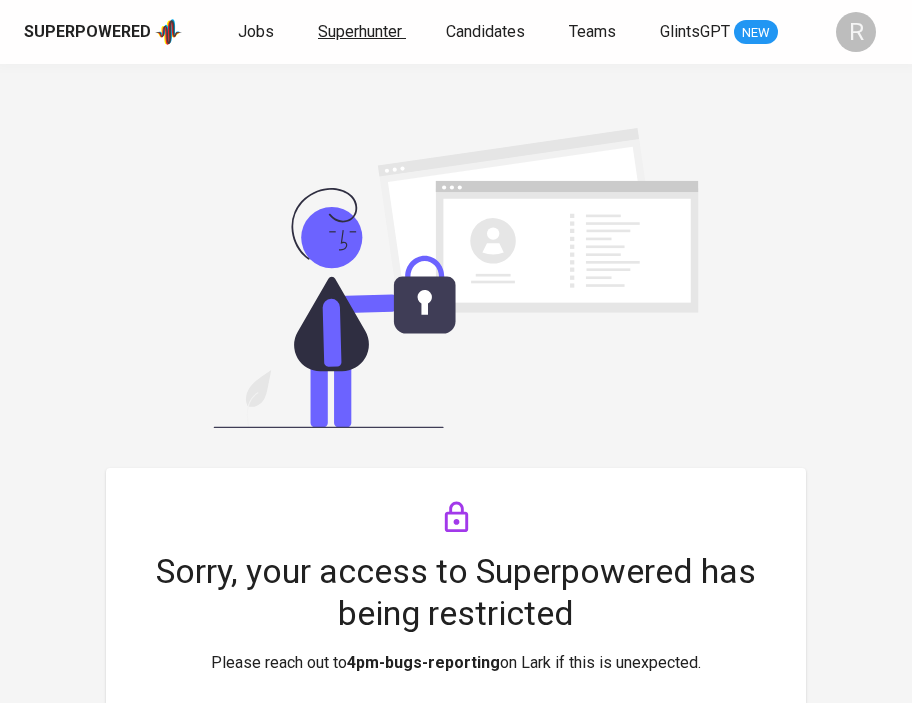 click on "Superhunter" at bounding box center (360, 31) 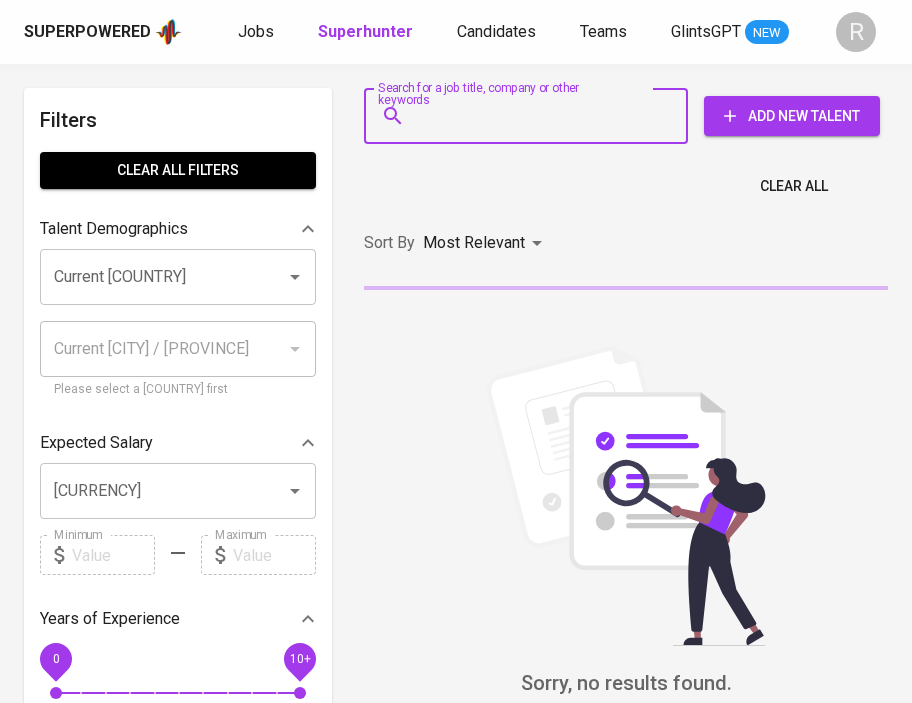 click on "Search for a job title, company or other keywords" at bounding box center [531, 116] 